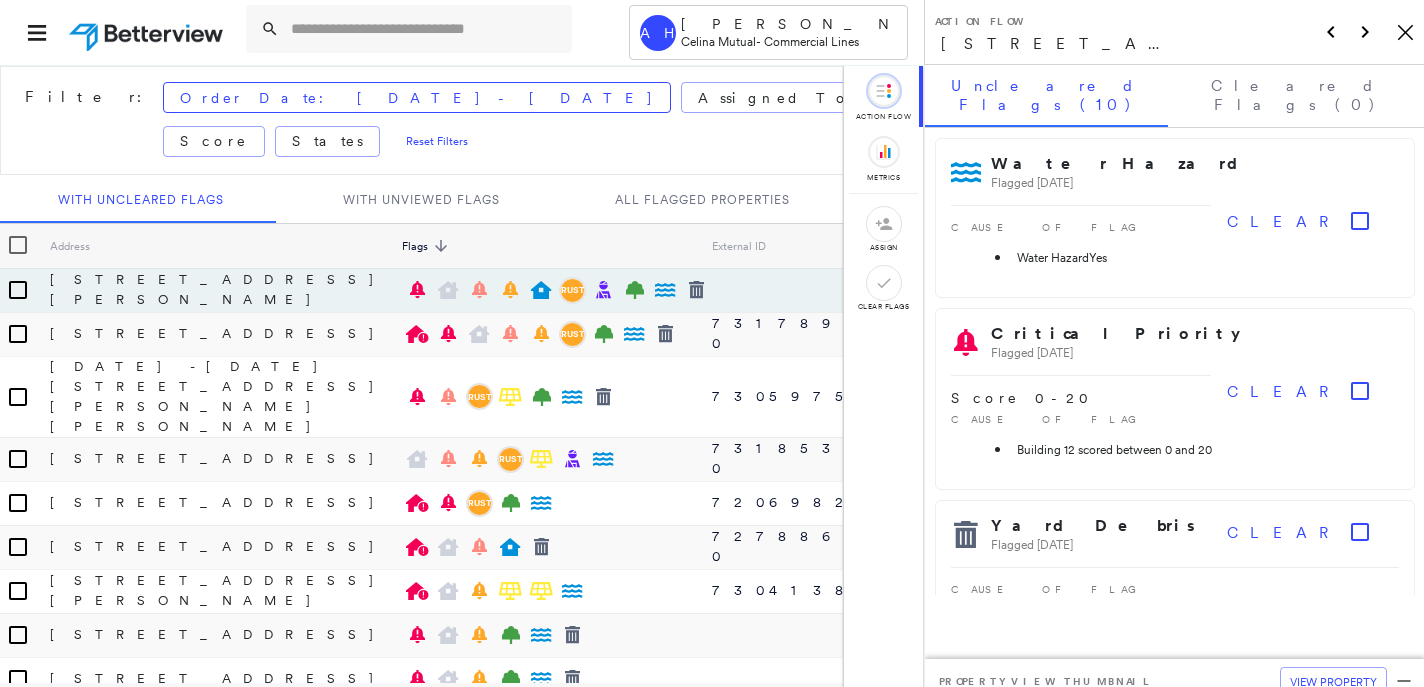 scroll, scrollTop: 0, scrollLeft: 0, axis: both 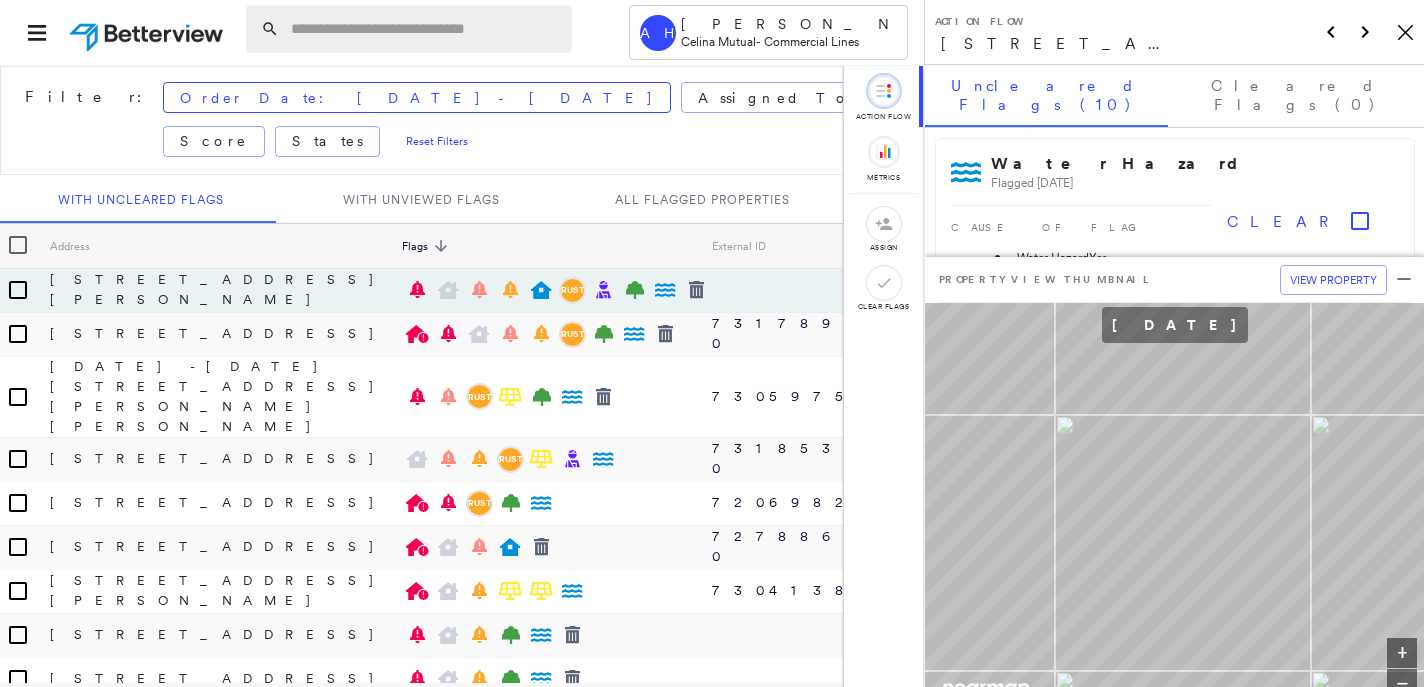 click at bounding box center (425, 29) 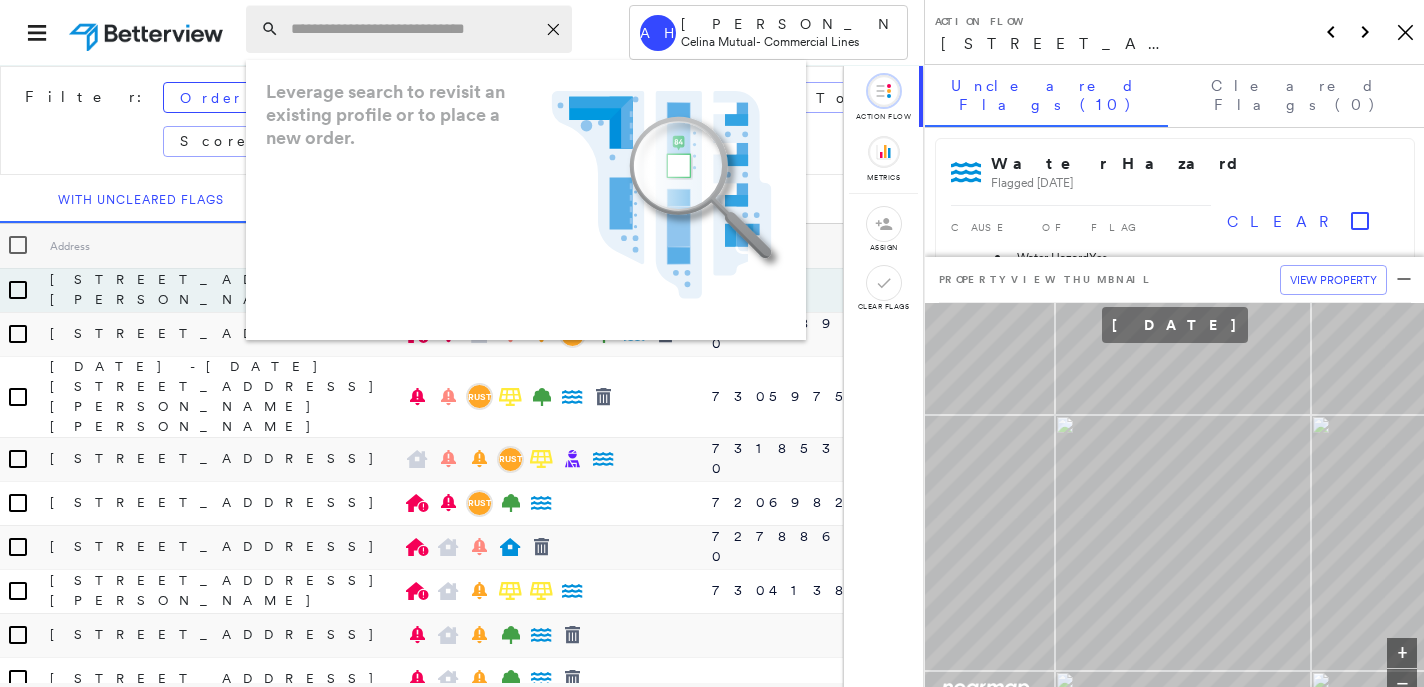 paste on "**********" 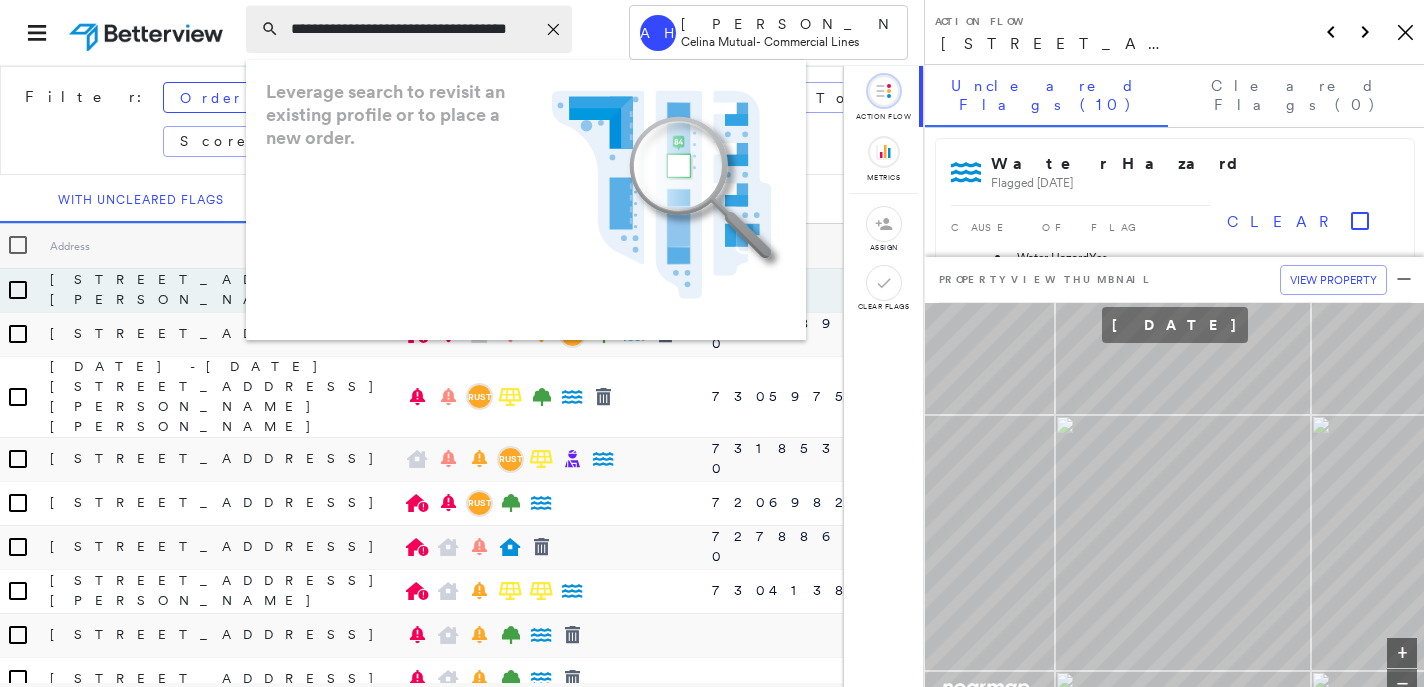 scroll, scrollTop: 0, scrollLeft: 32, axis: horizontal 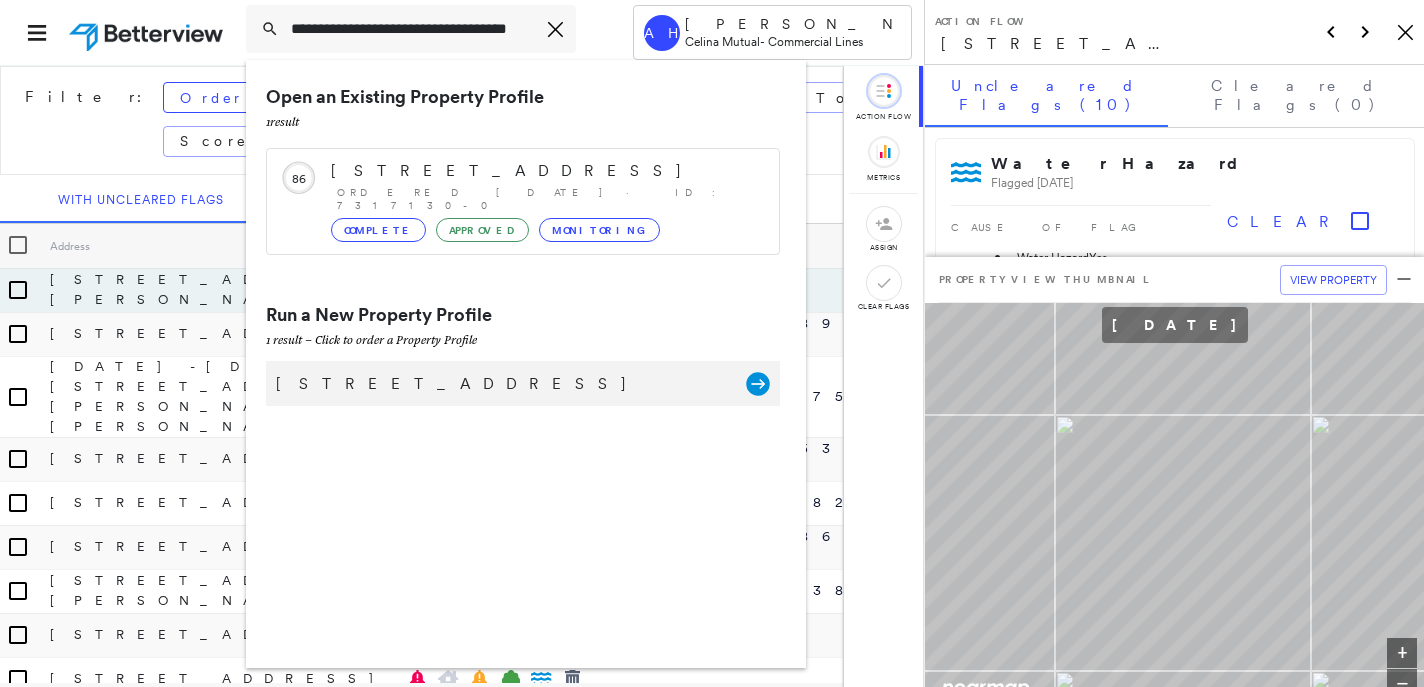 type on "**********" 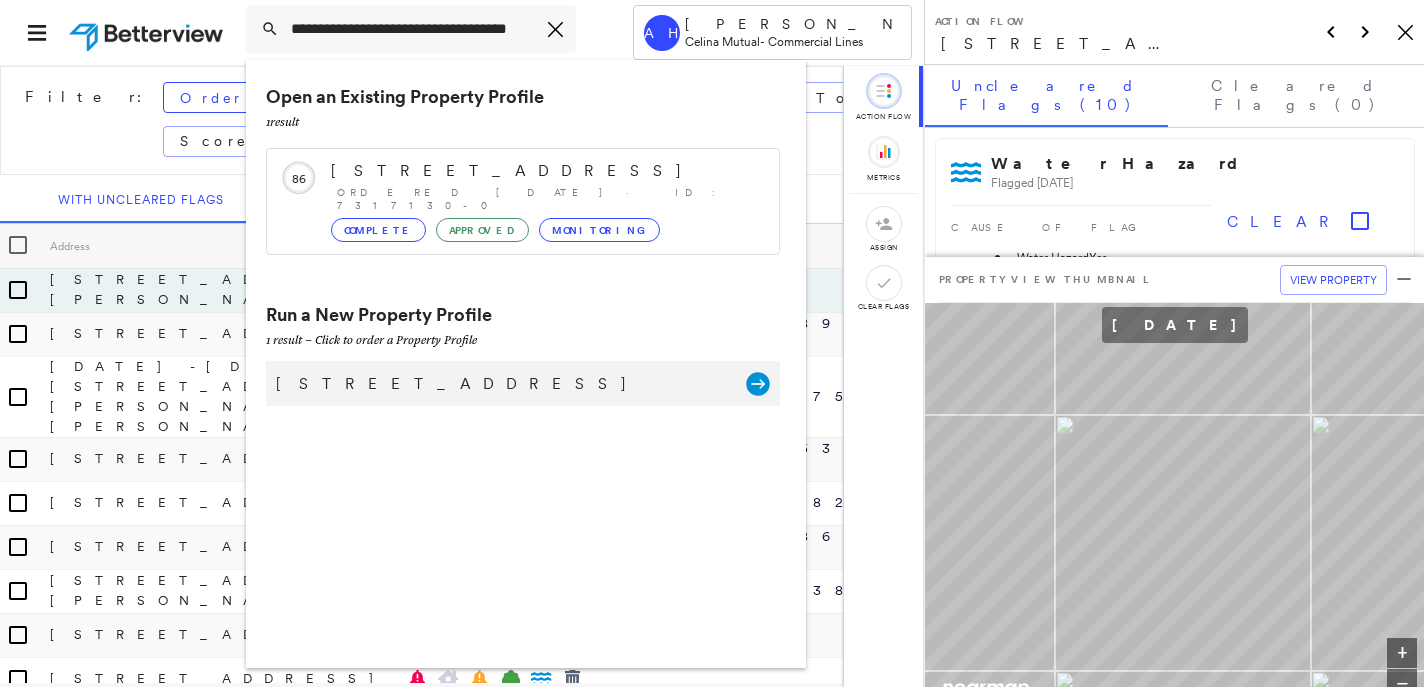 click 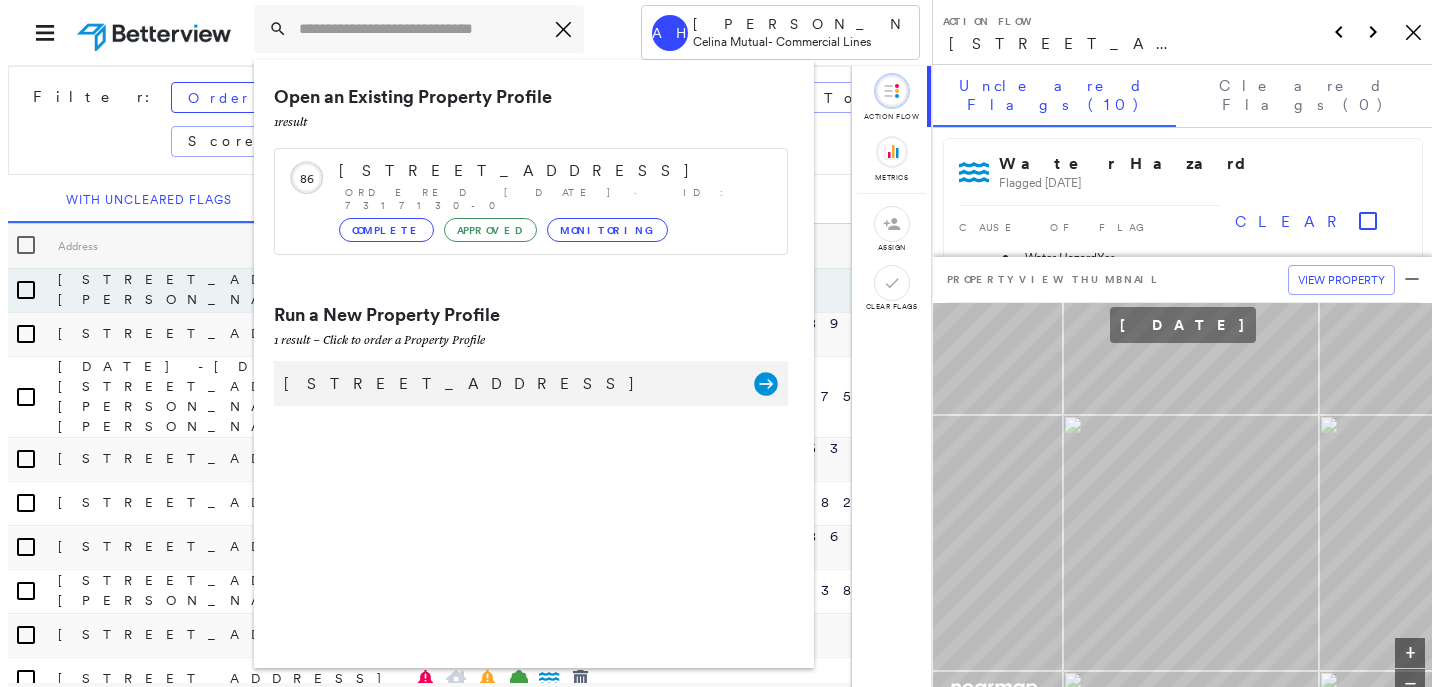 scroll, scrollTop: 0, scrollLeft: 0, axis: both 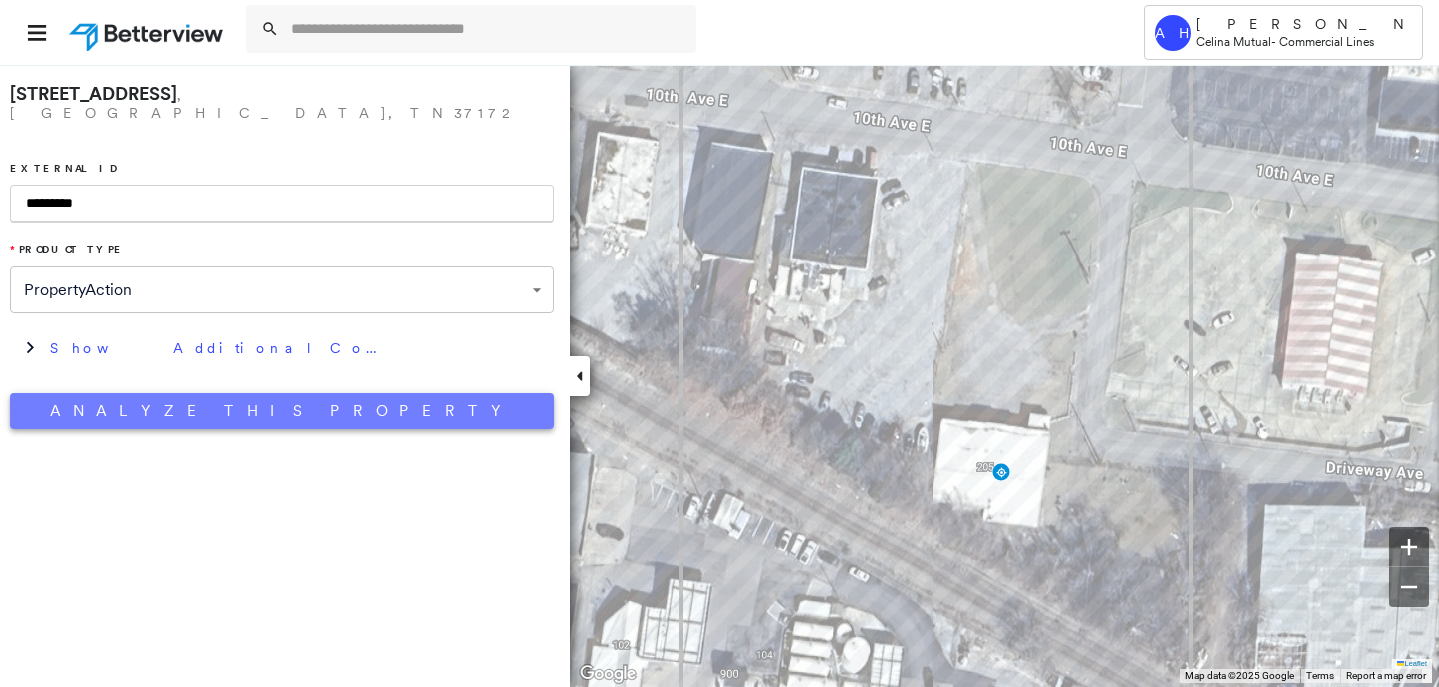 type on "*********" 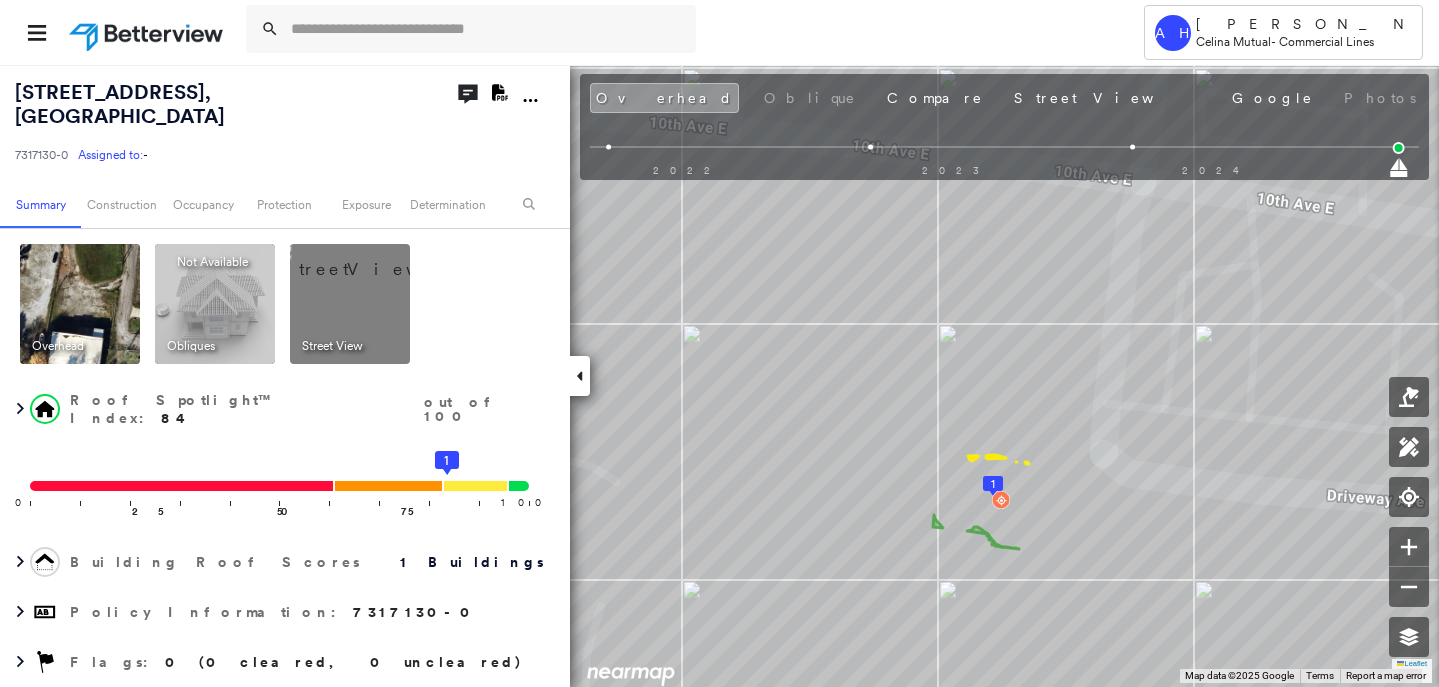 click 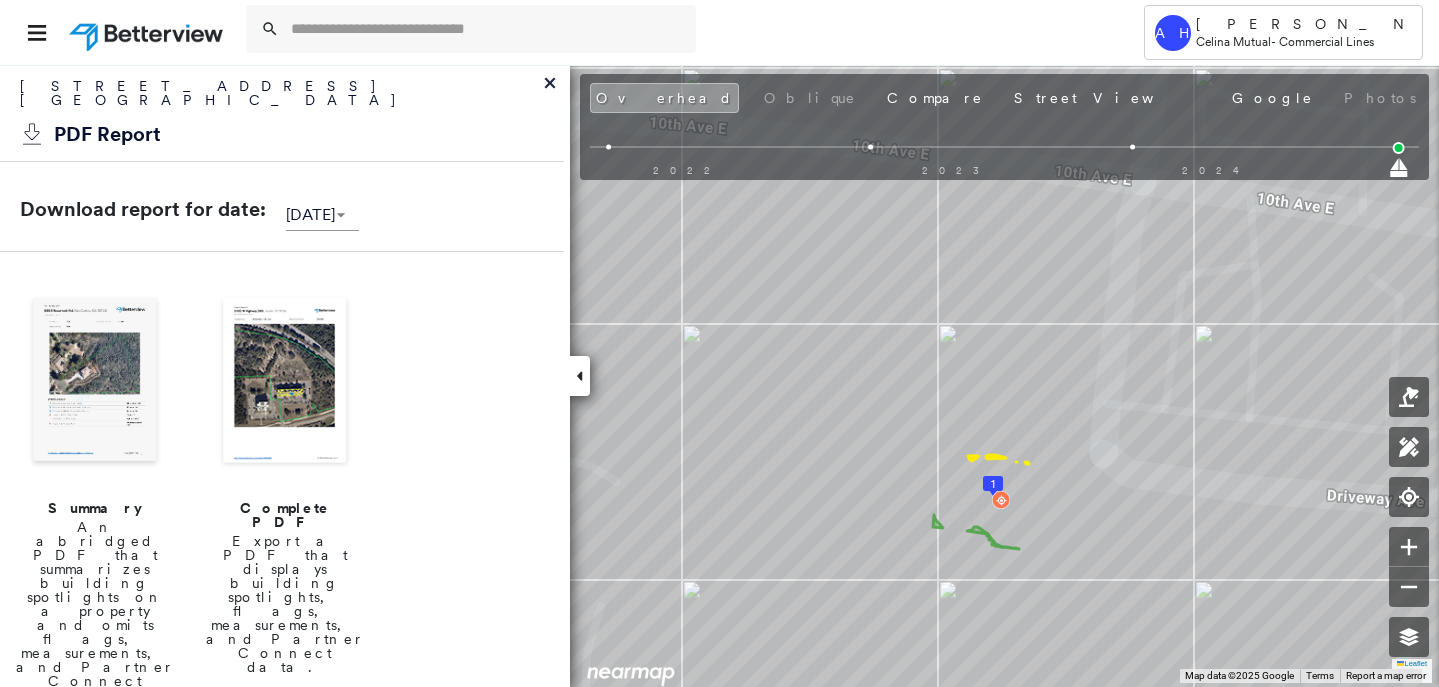 click at bounding box center [95, 382] 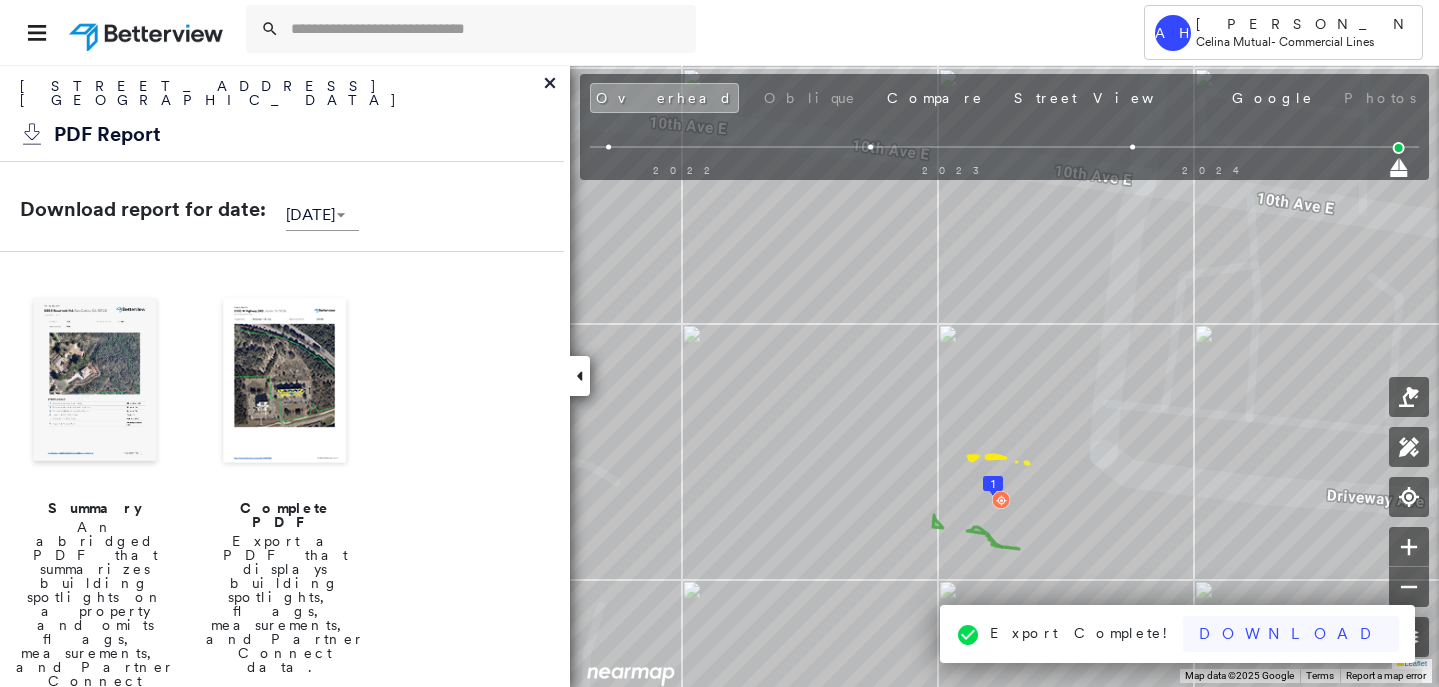 click on "Download" at bounding box center (1291, 634) 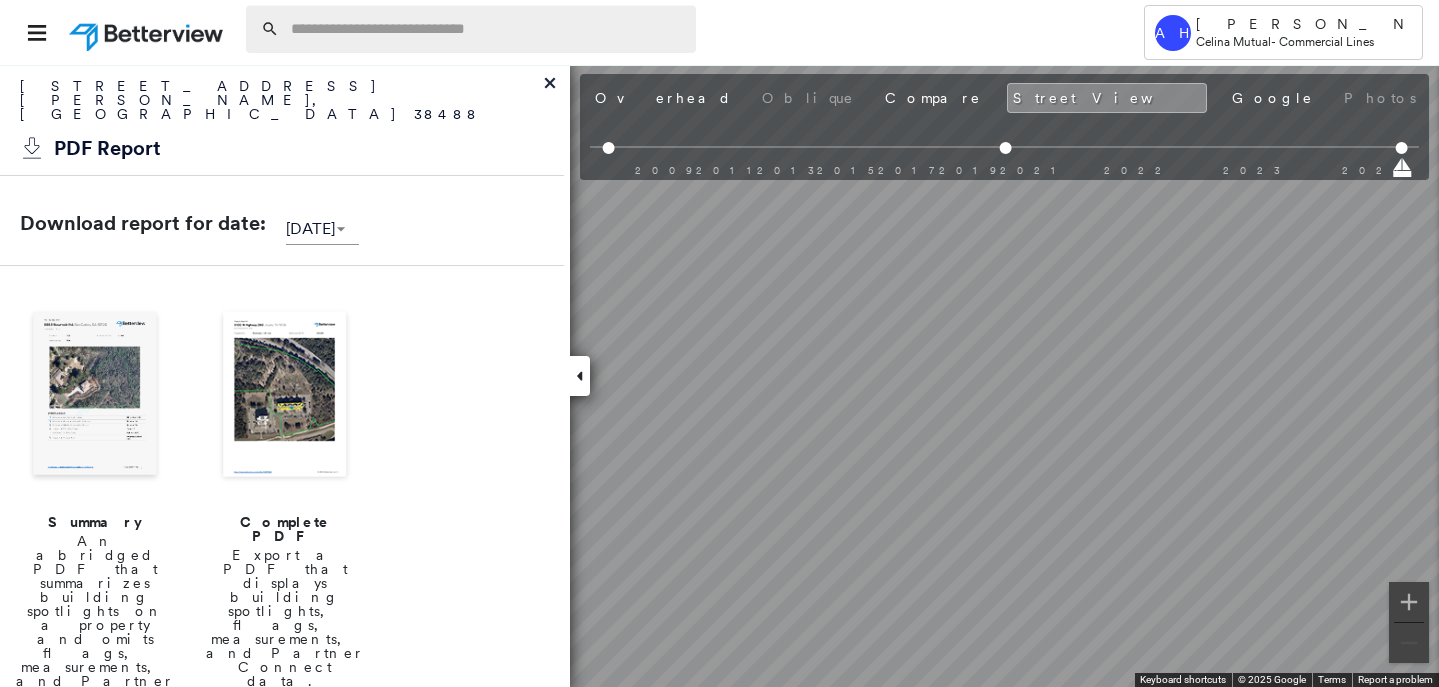 scroll, scrollTop: 0, scrollLeft: 0, axis: both 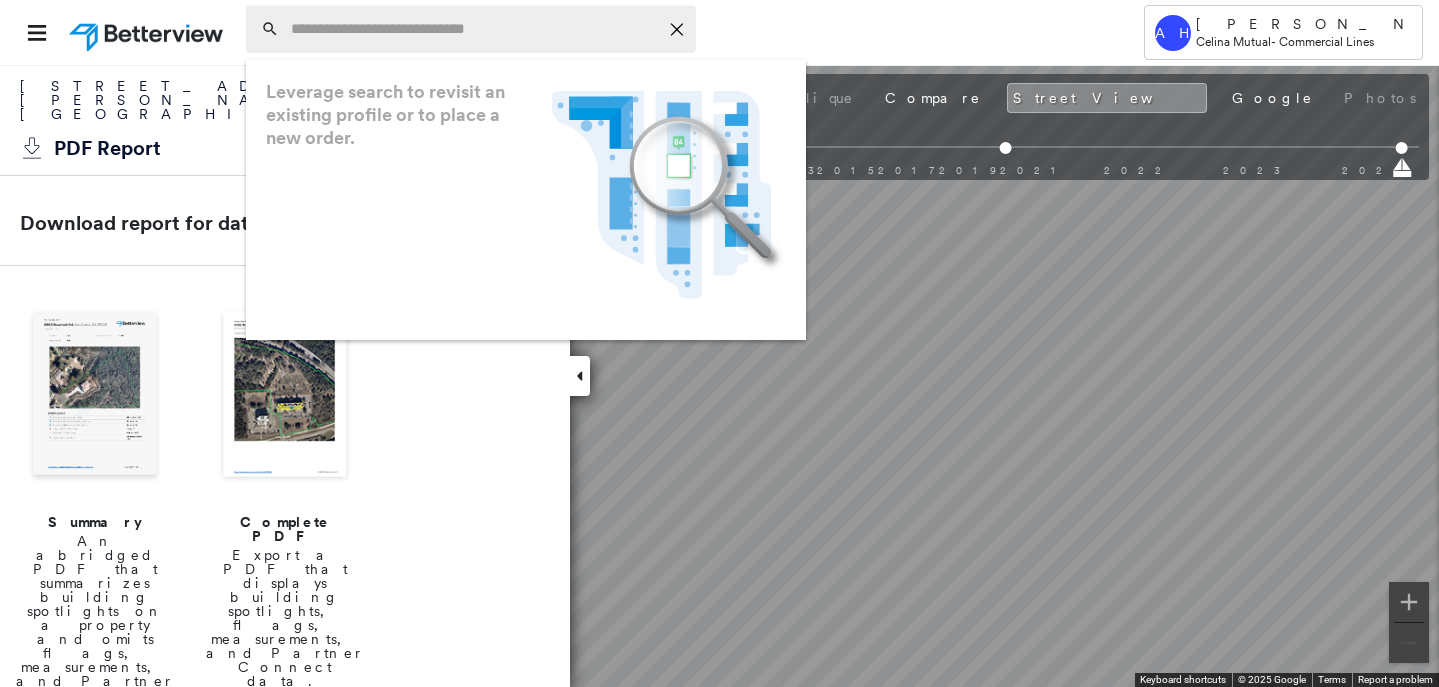 click at bounding box center [474, 29] 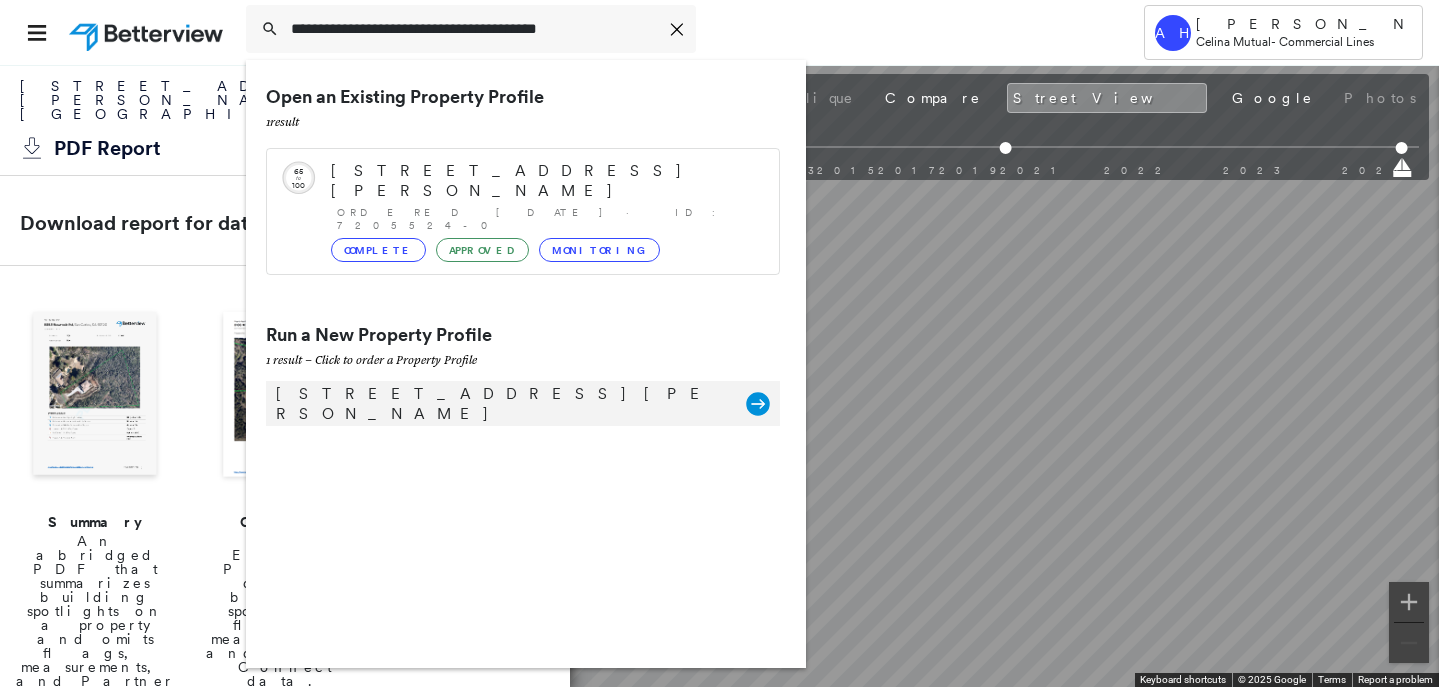 type on "**********" 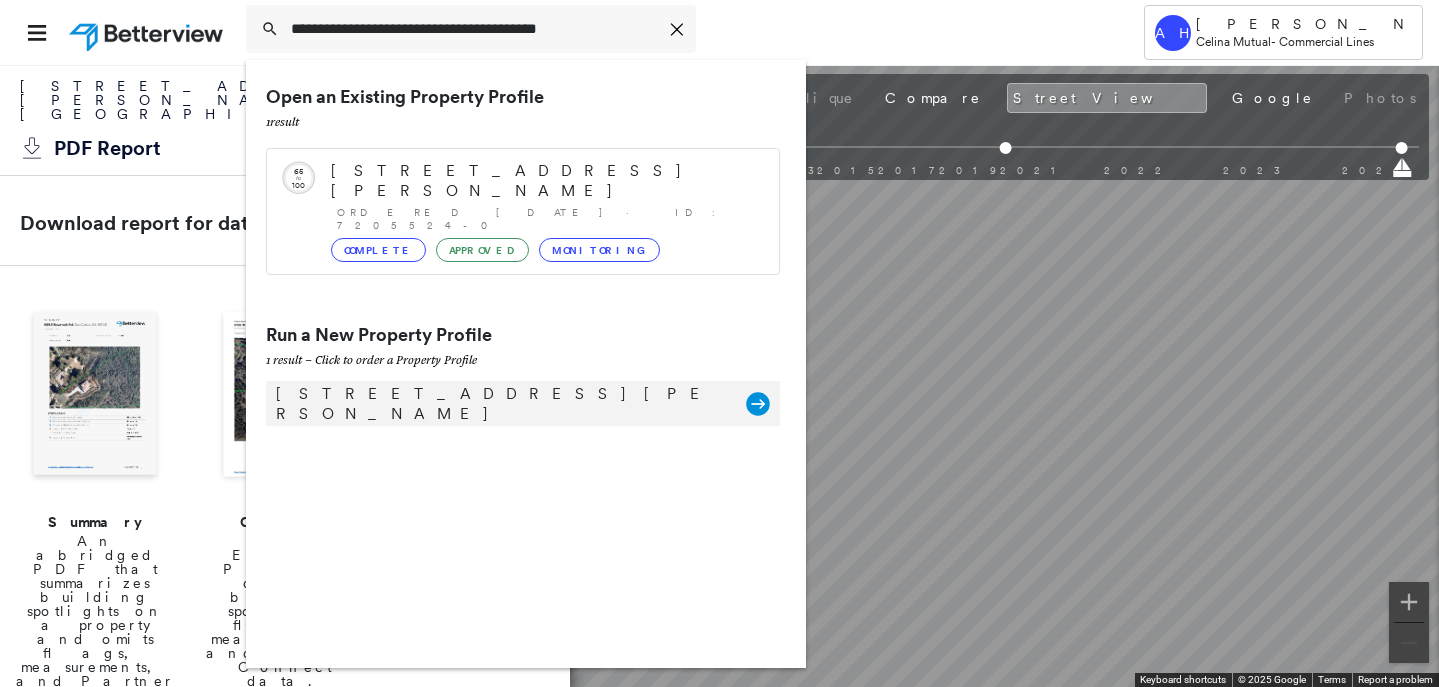 click 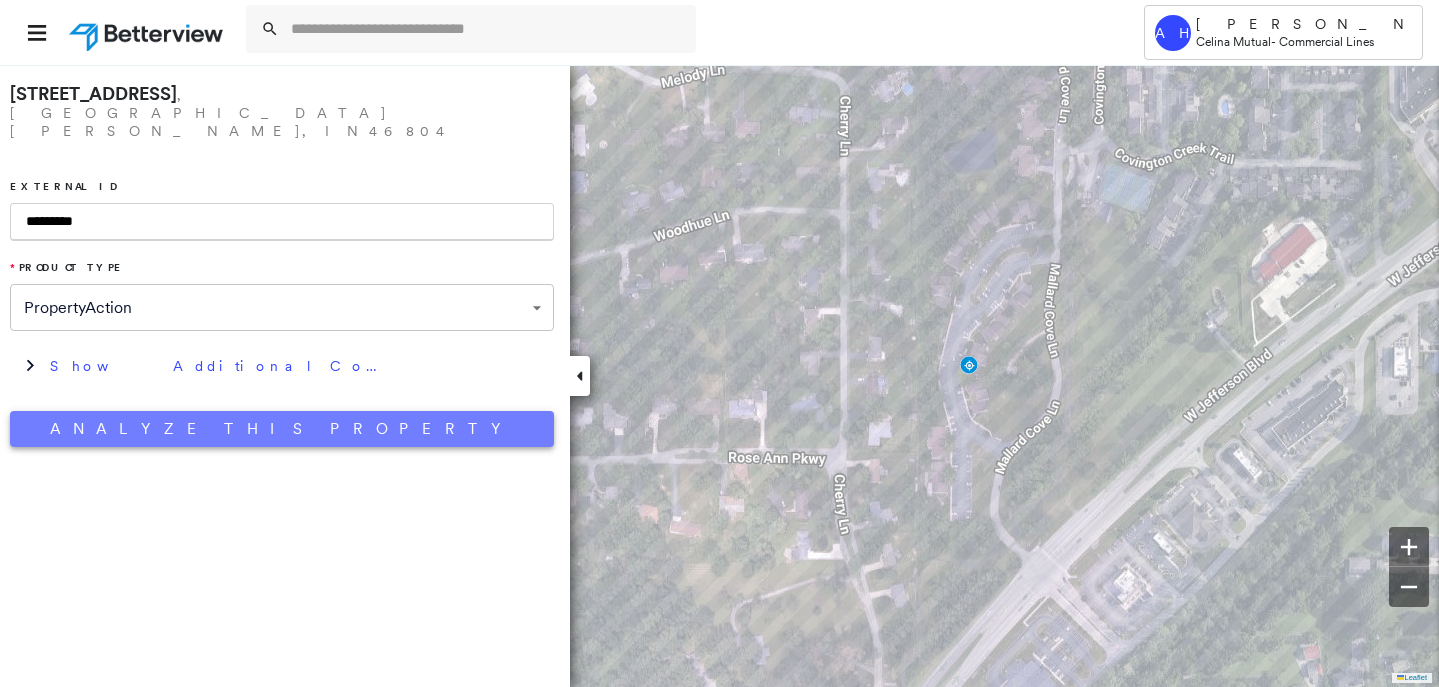 type on "*********" 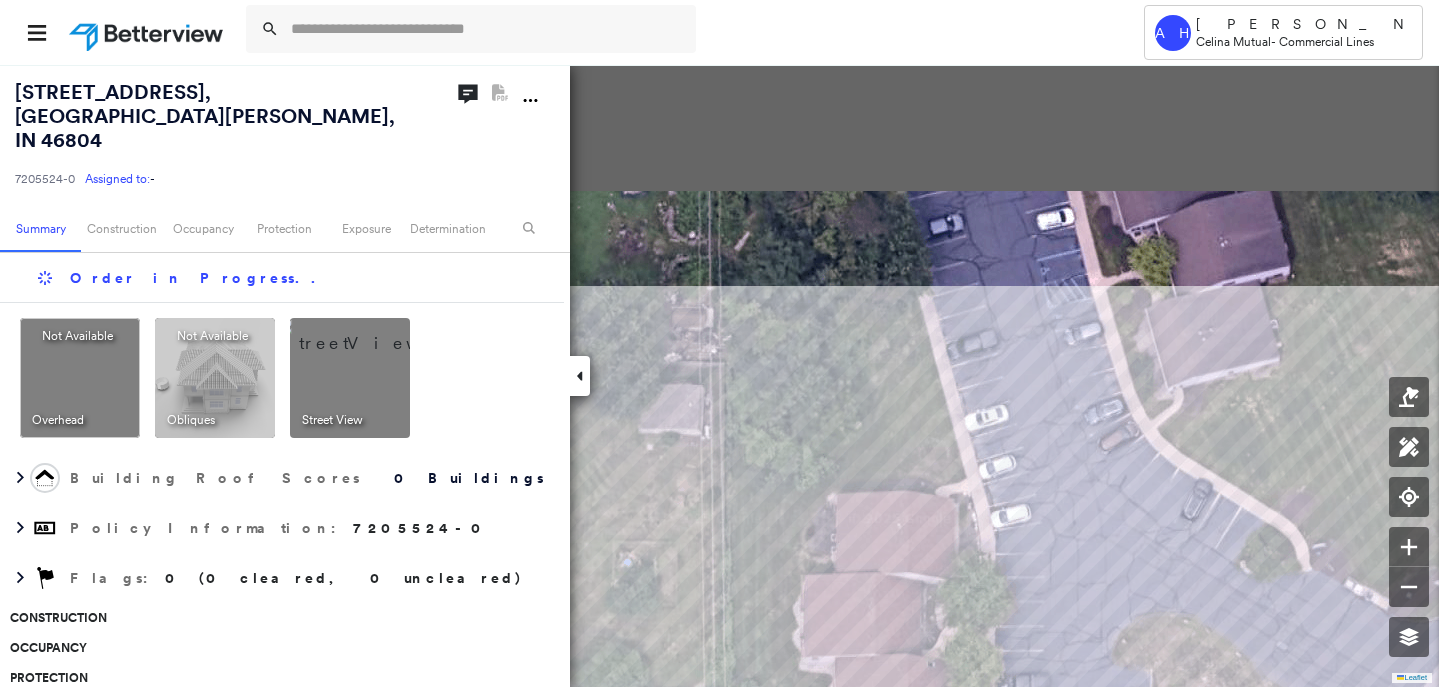 click on "Tower AH [PERSON_NAME] [PERSON_NAME] Mutual  -   Commercial Lines [STREET_ADDRESS][PERSON_NAME] 7205524-0 Assigned to:  - Assigned to:  - 7205524-0 Assigned to:  - Open Comments PDF Report Not Available Summary Construction Occupancy Protection Exposure Determination Order in Progress .. Overhead Not Available ; Obliques Not Available ; Street View Building Roof Scores 0 Buildings Policy Information :  7205524-0 Flags :  0 (0 cleared, 0 uncleared) Construction Occupancy Protection Exposure Determination Flags :  0 (0 cleared, 0 uncleared) Uncleared Flags (0) Cleared Flags  (0) There are no  uncleared  flags. Action Taken New Entry History Quote/New Business Terms & Conditions Added ACV Endorsement Added Cosmetic Endorsement Inspection/Loss Control Report Information Added to Inspection Survey Onsite Inspection Ordered Determined No Inspection Needed General Used Report to Further Agent/Insured Discussion Reject/Decline - New Business Allowed to Proceed / Policy Bound Save Renewal Premium Adjusted" at bounding box center (719, 343) 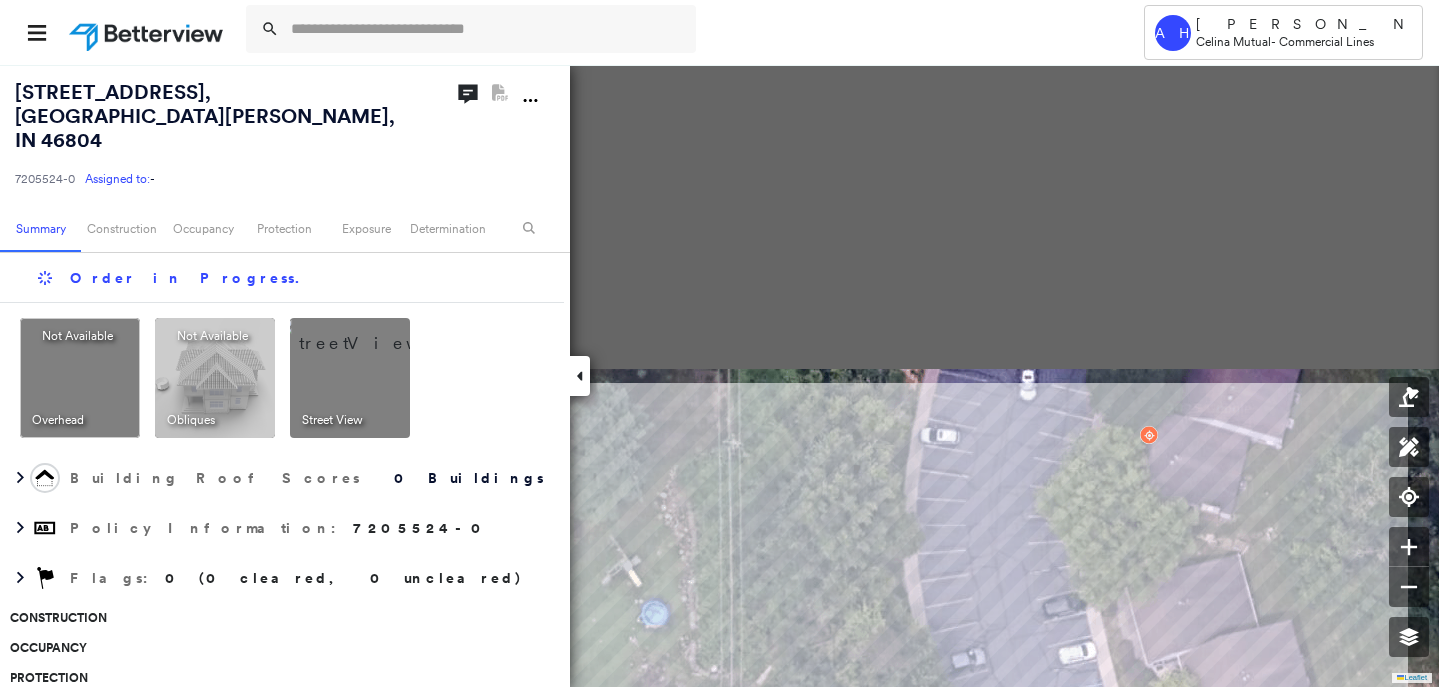 click on "Tower AH [PERSON_NAME] [PERSON_NAME] Mutual  -   Commercial Lines [STREET_ADDRESS][PERSON_NAME] 7205524-0 Assigned to:  - Assigned to:  - 7205524-0 Assigned to:  - Open Comments PDF Report Not Available Summary Construction Occupancy Protection Exposure Determination Order in Progress . Overhead Not Available ; Obliques Not Available ; Street View Building Roof Scores 0 Buildings Policy Information :  7205524-0 Flags :  0 (0 cleared, 0 uncleared) Construction Occupancy Protection Exposure Determination Flags :  0 (0 cleared, 0 uncleared) Uncleared Flags (0) Cleared Flags  (0) There are no  uncleared  flags. Action Taken New Entry History Quote/New Business Terms & Conditions Added ACV Endorsement Added Cosmetic Endorsement Inspection/Loss Control Report Information Added to Inspection Survey Onsite Inspection Ordered Determined No Inspection Needed General Used Report to Further Agent/Insured Discussion Reject/Decline - New Business Allowed to Proceed / Policy Bound Save Renewal Deductible Change" at bounding box center [719, 343] 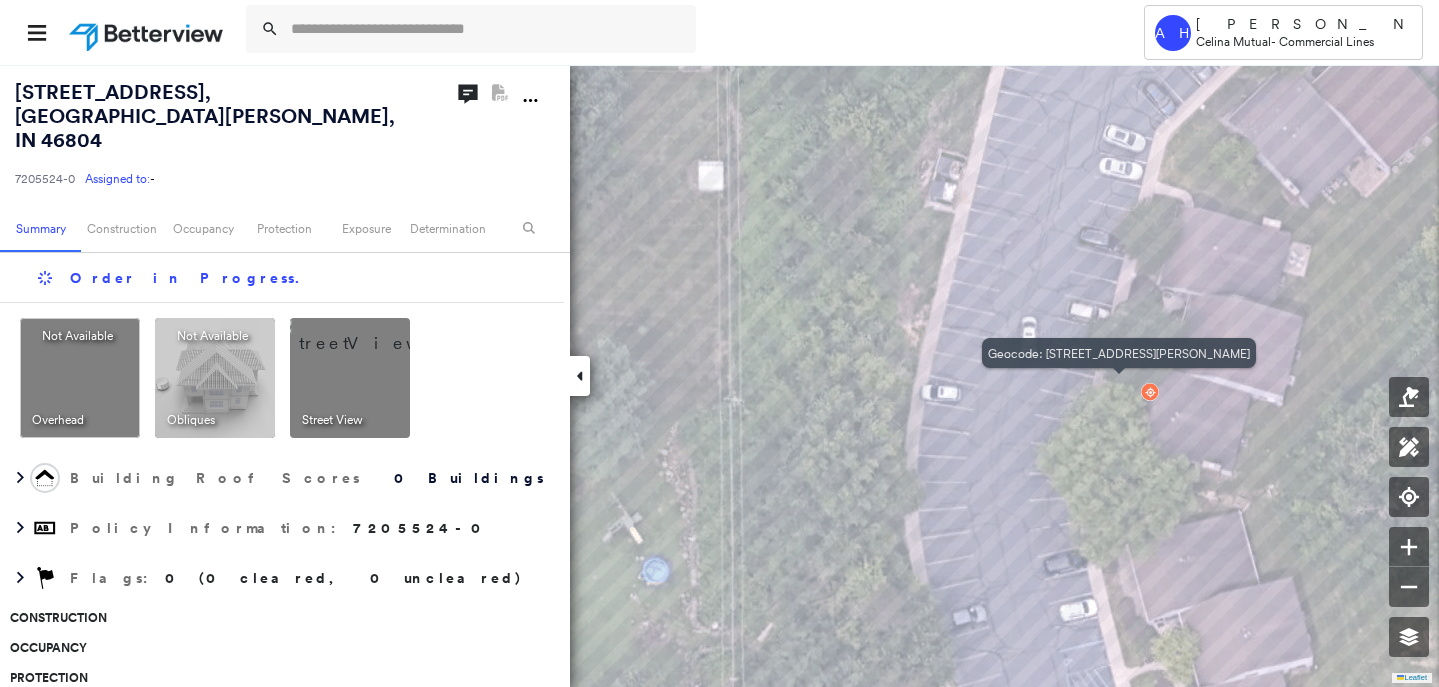 click 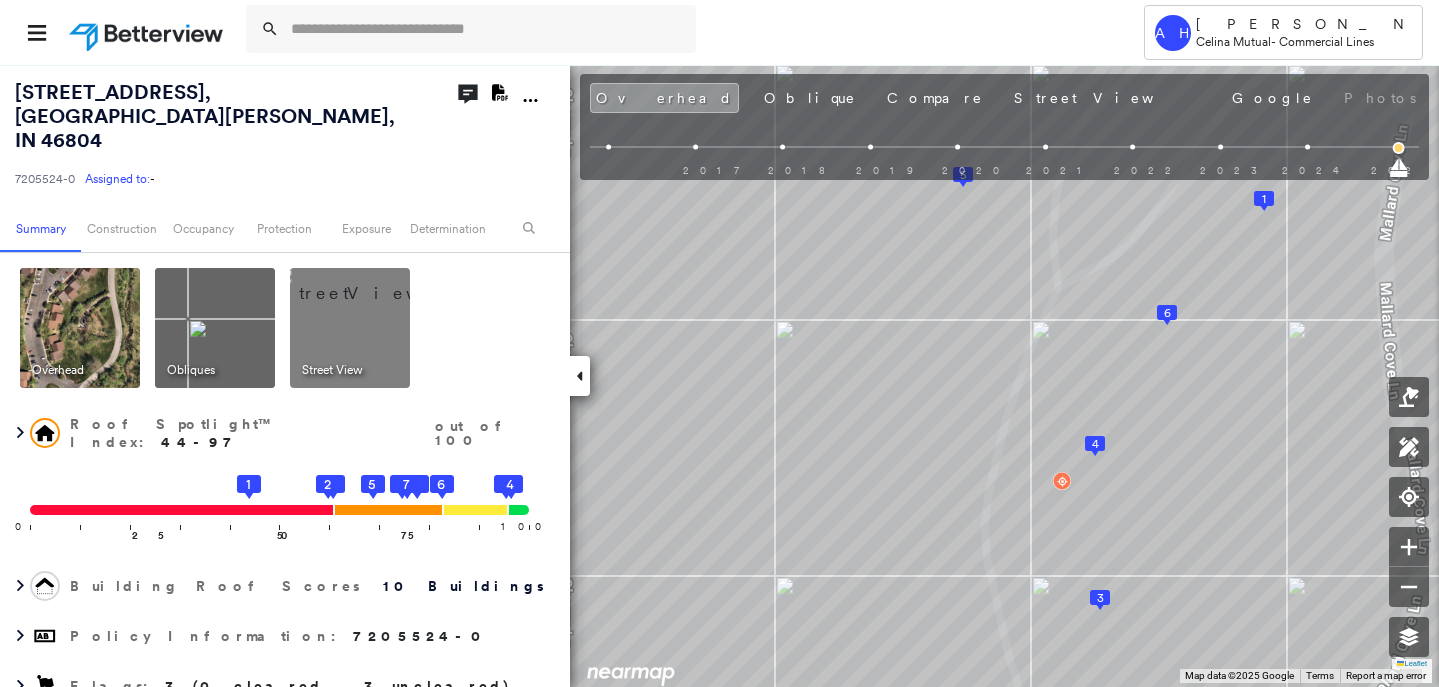 click 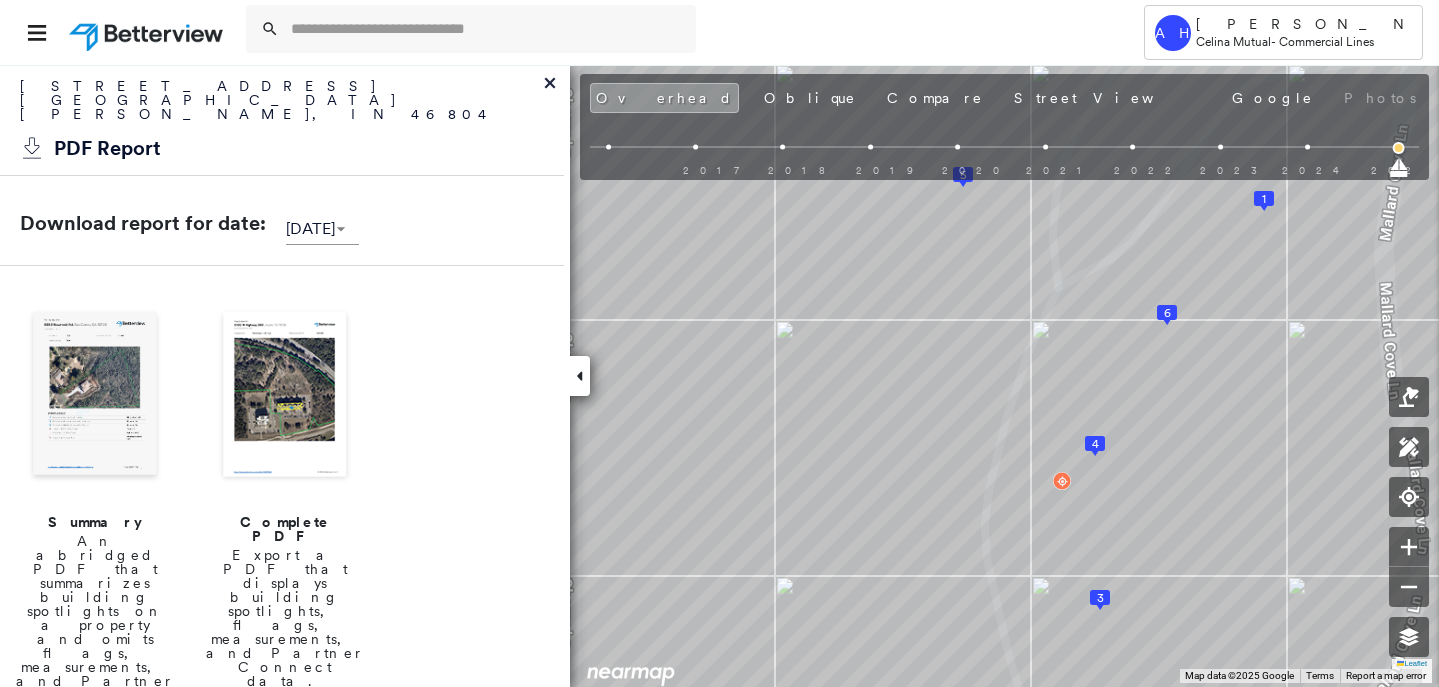 click at bounding box center [95, 396] 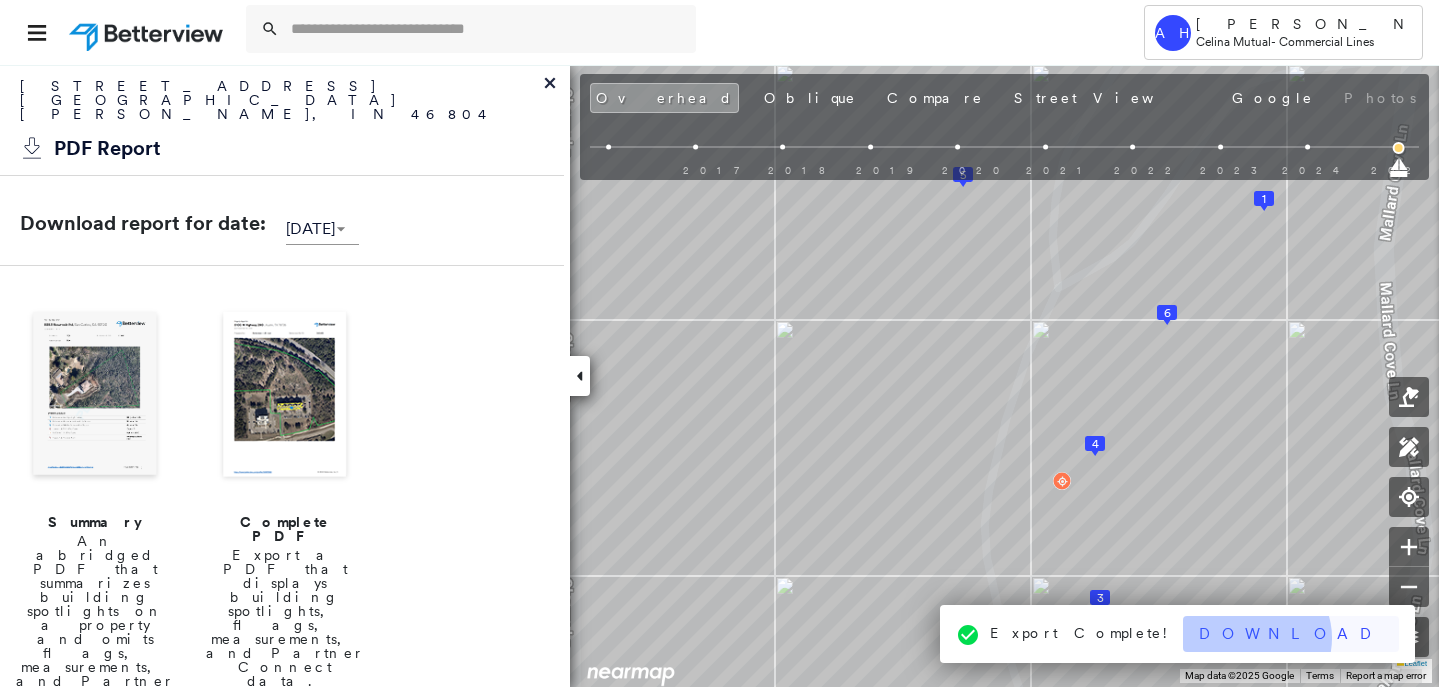 click on "Download" at bounding box center [1291, 634] 